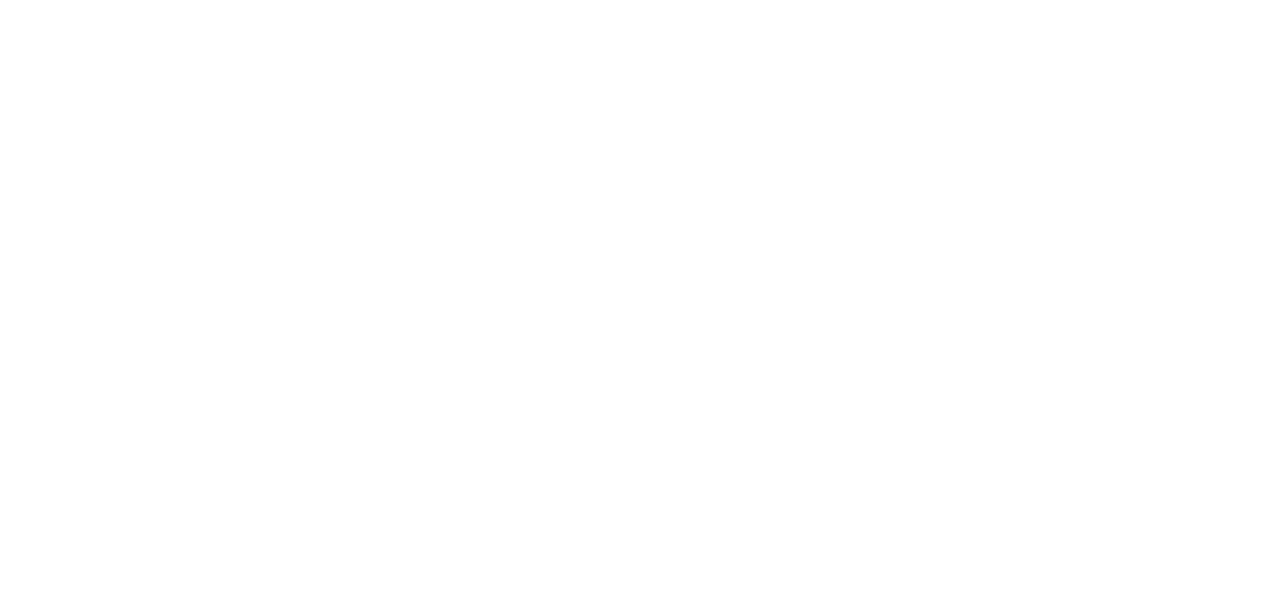 scroll, scrollTop: 0, scrollLeft: 0, axis: both 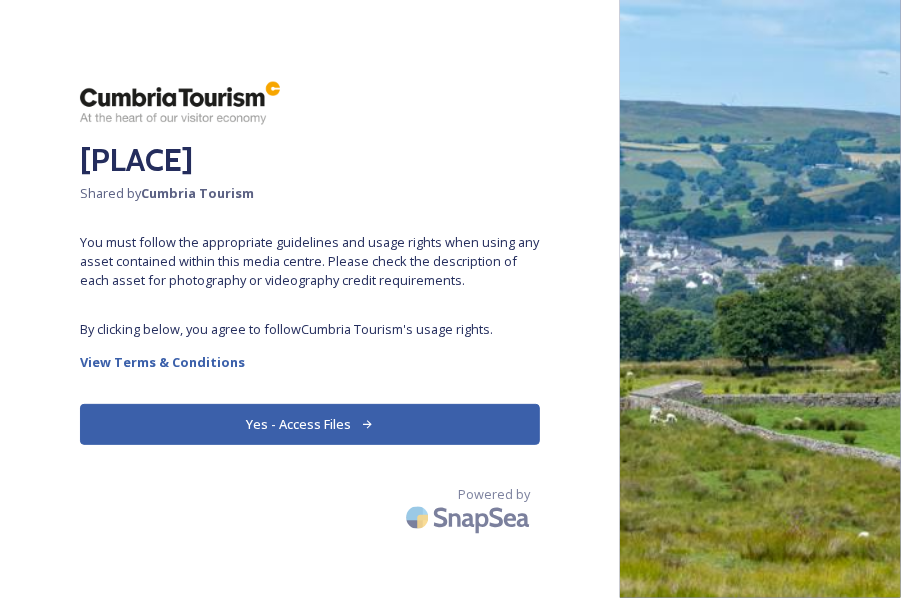 click on "Yes - Access Files" at bounding box center [310, 424] 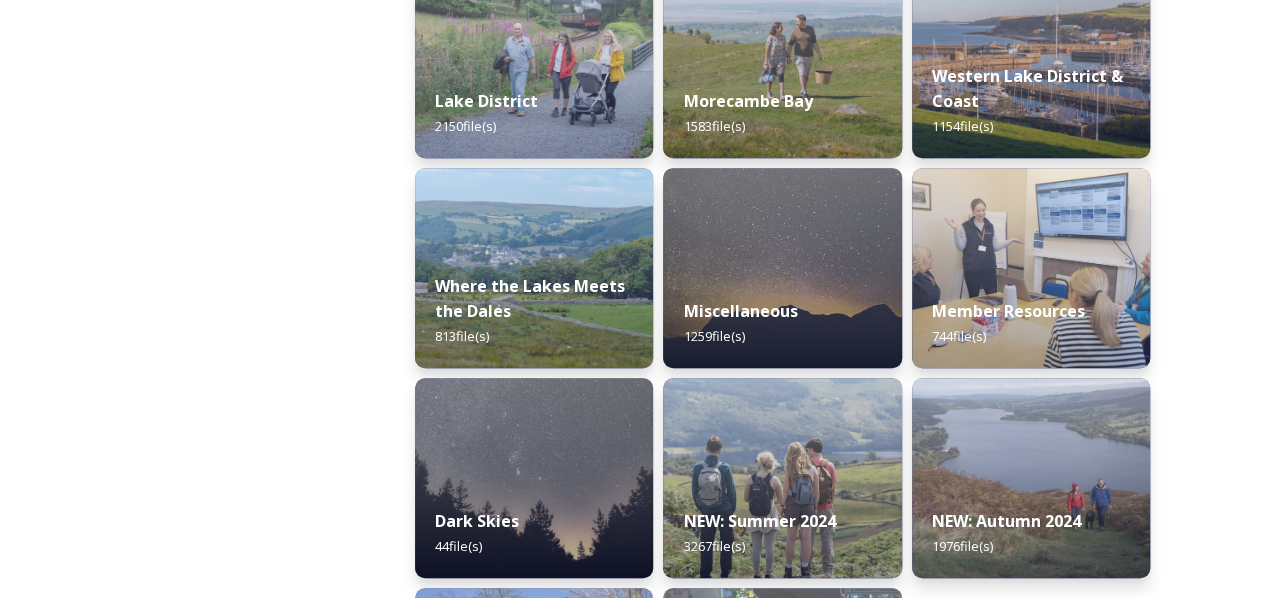 scroll, scrollTop: 0, scrollLeft: 0, axis: both 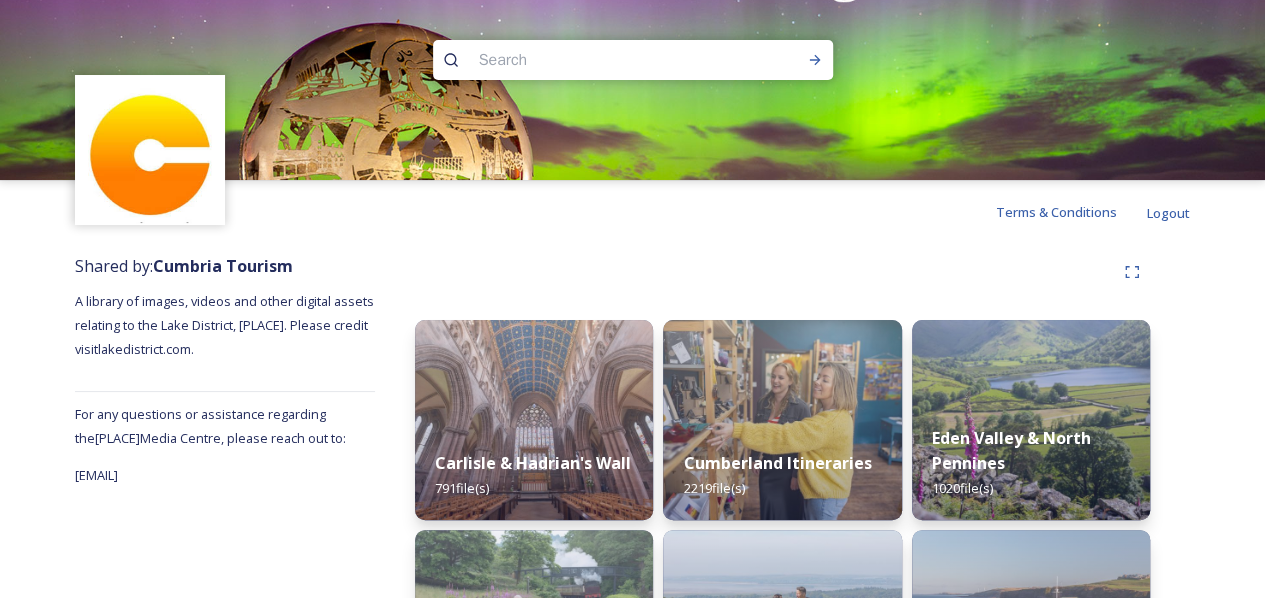 click at bounding box center (594, 60) 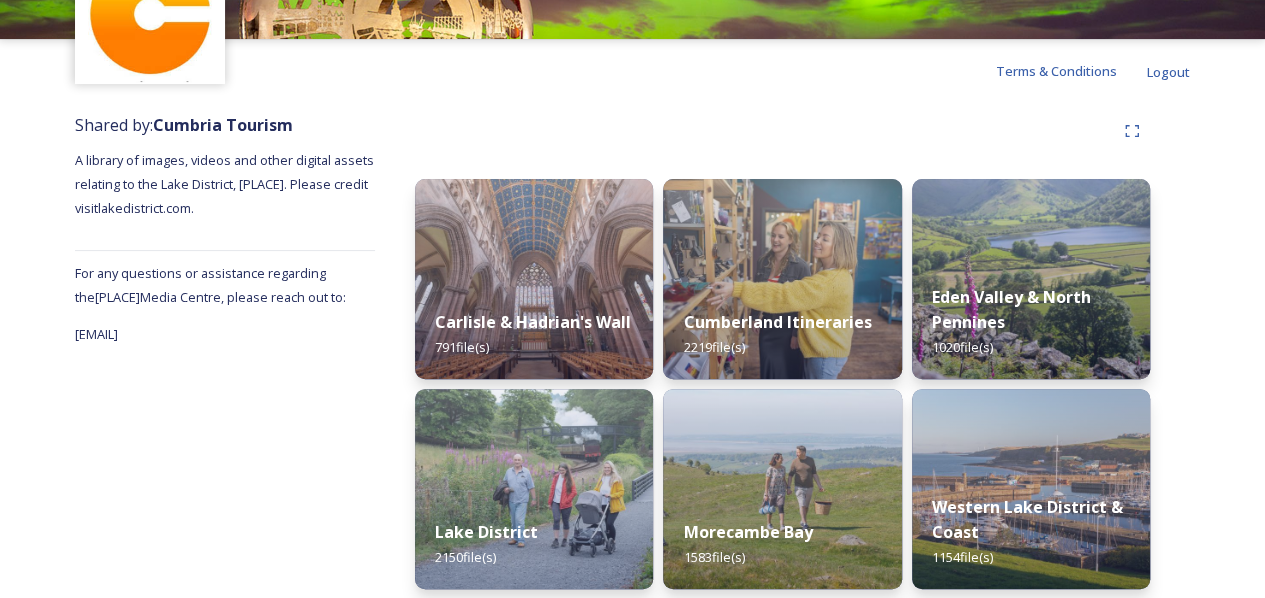 scroll, scrollTop: 0, scrollLeft: 0, axis: both 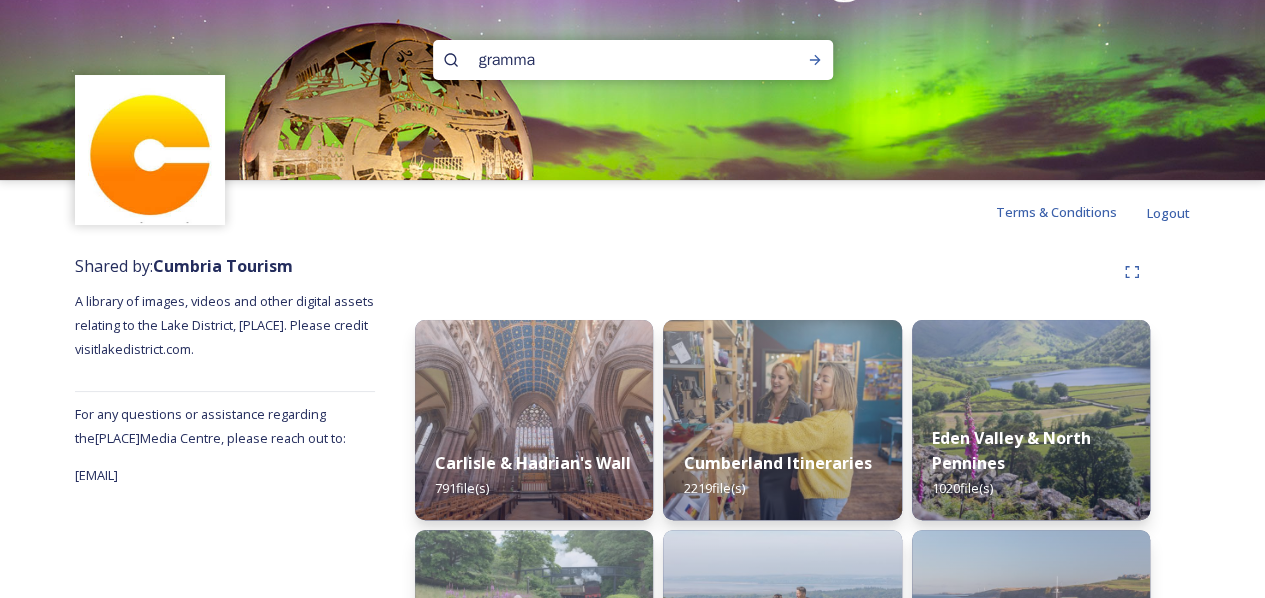 type on "grammar" 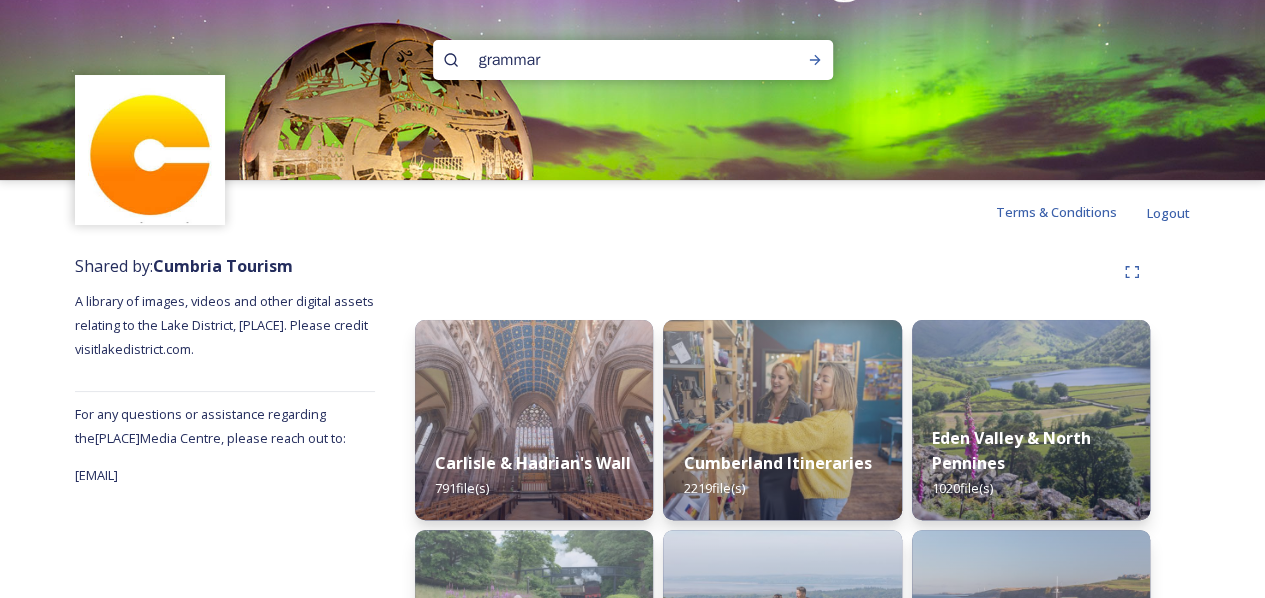 type 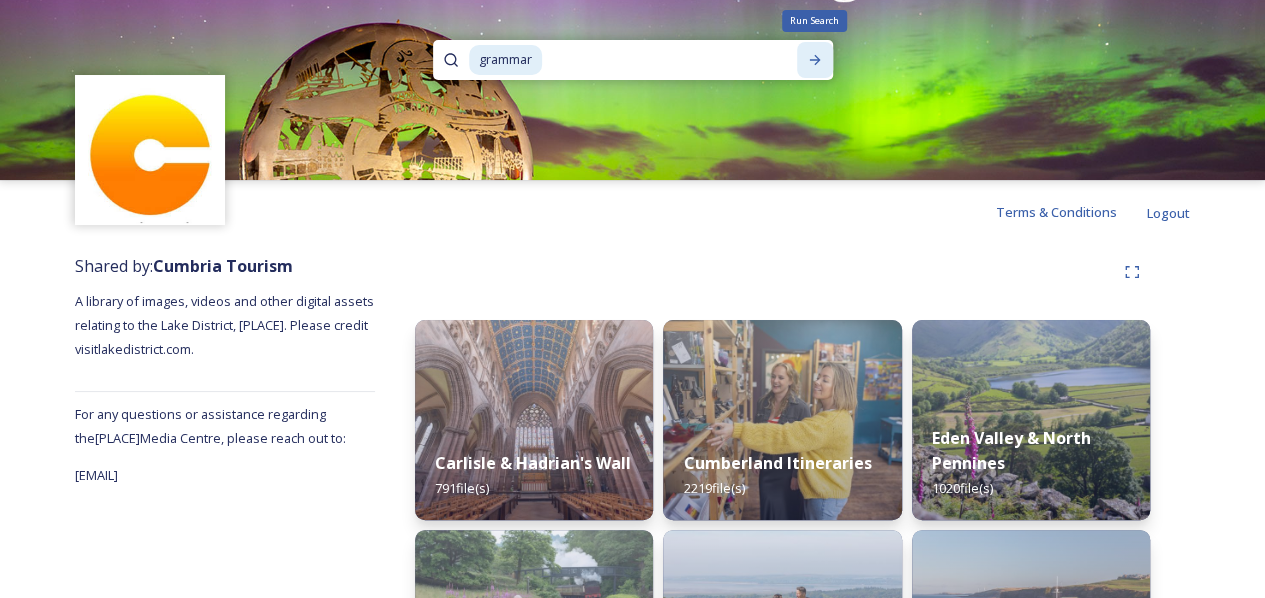 click 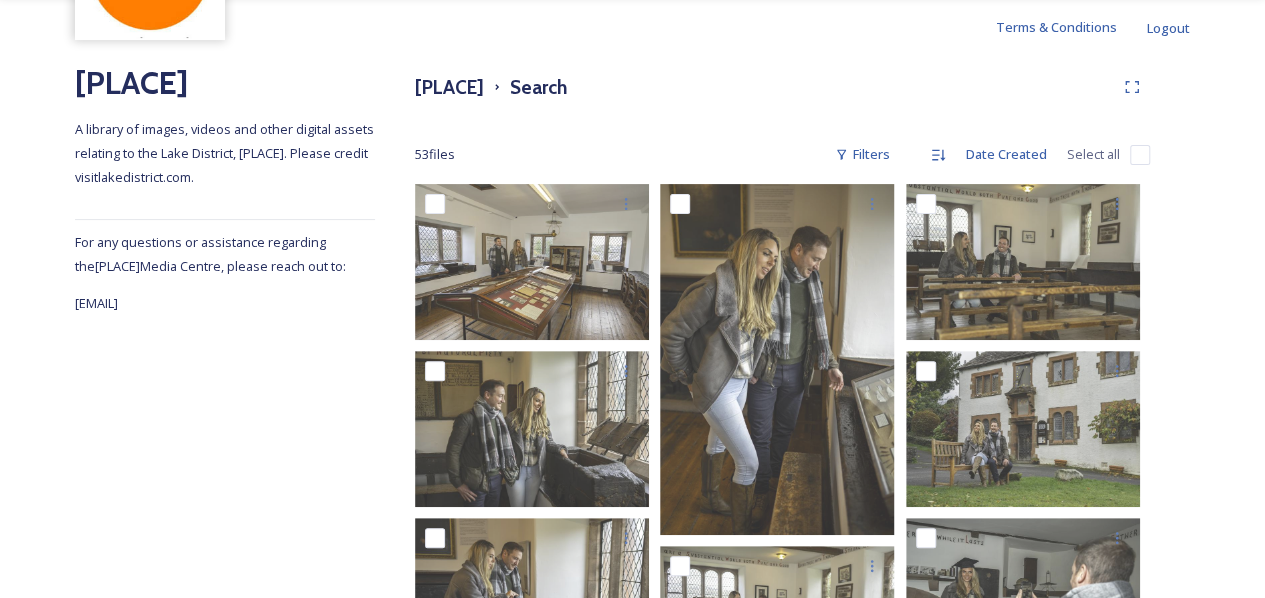 scroll, scrollTop: 0, scrollLeft: 0, axis: both 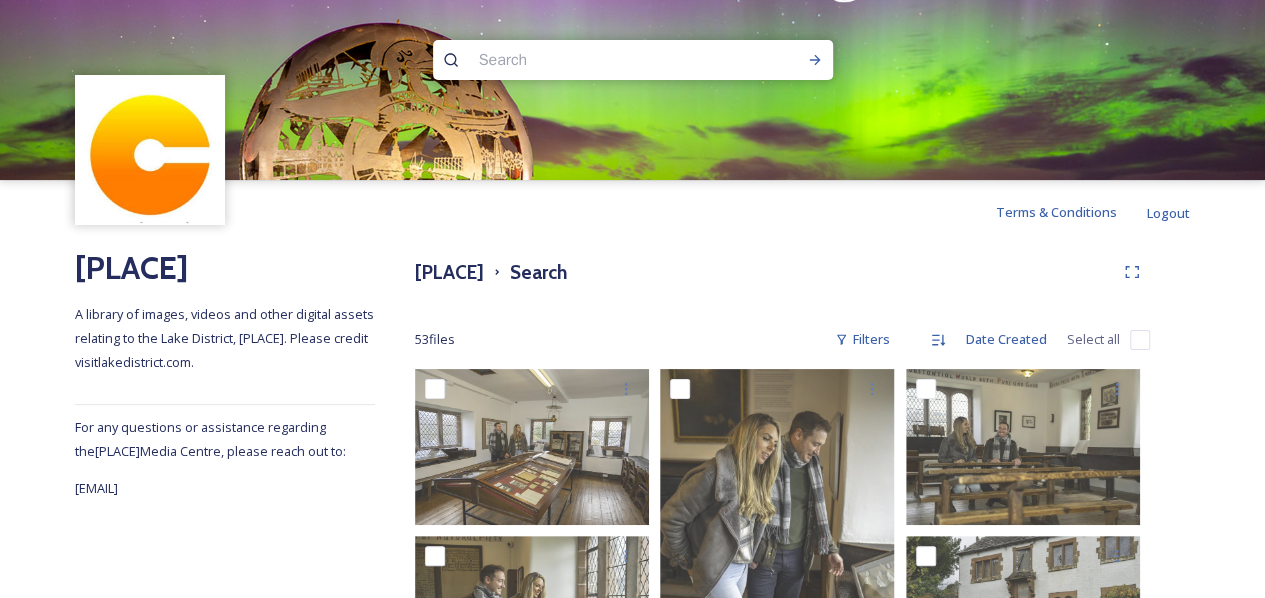 click at bounding box center (1140, 340) 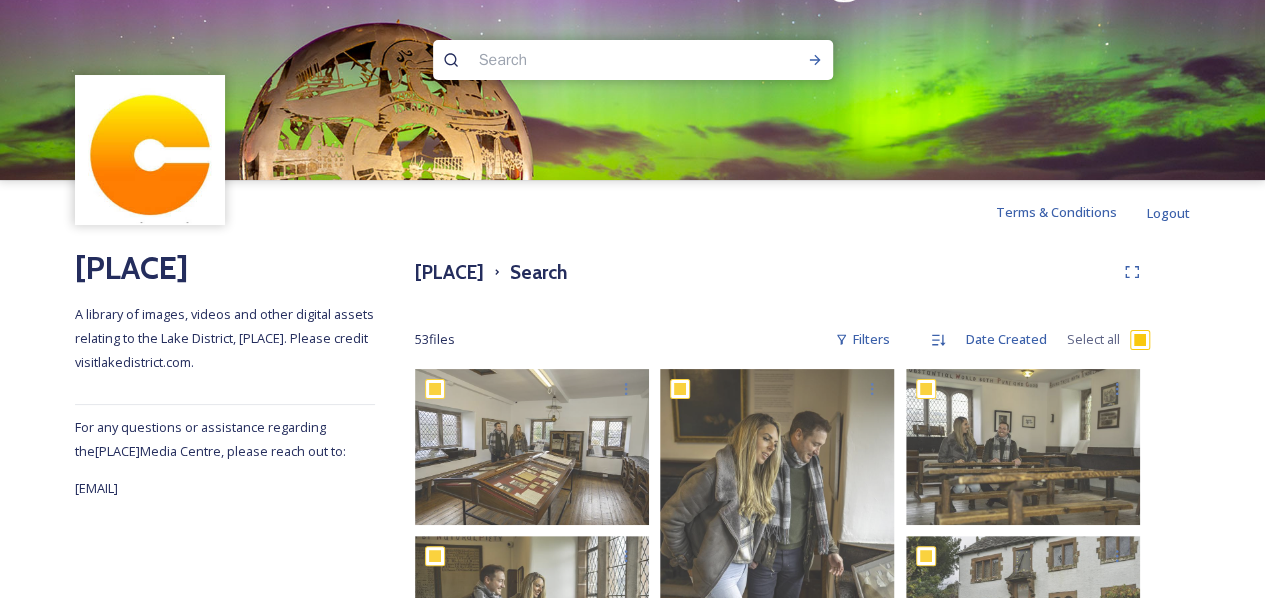 checkbox on "true" 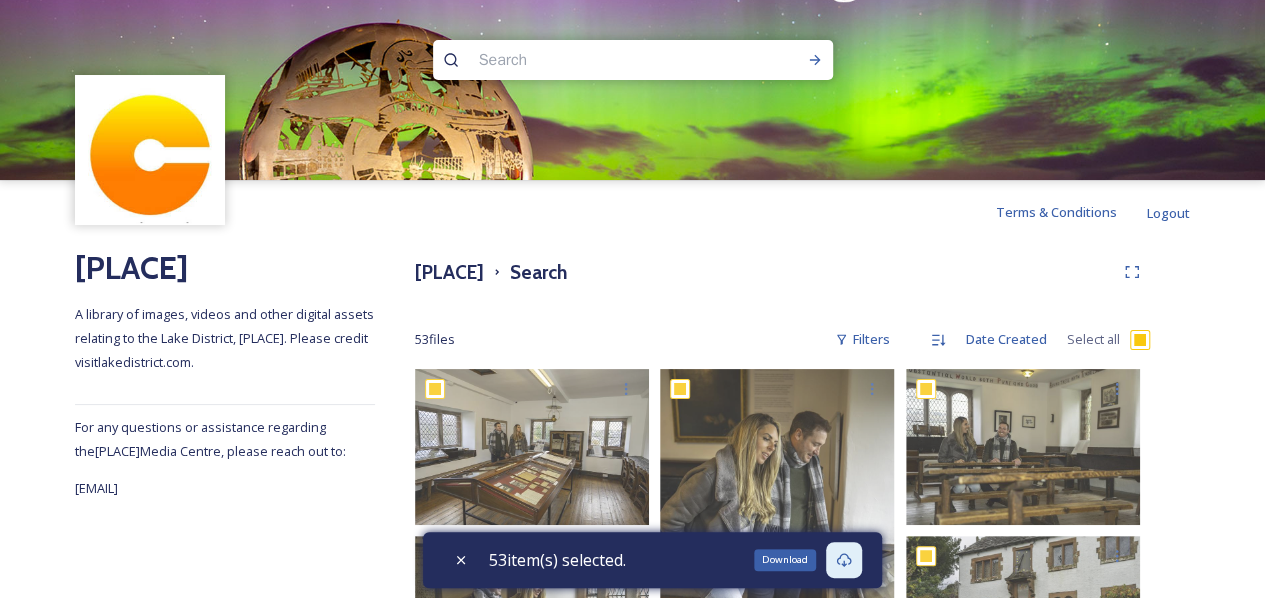 click 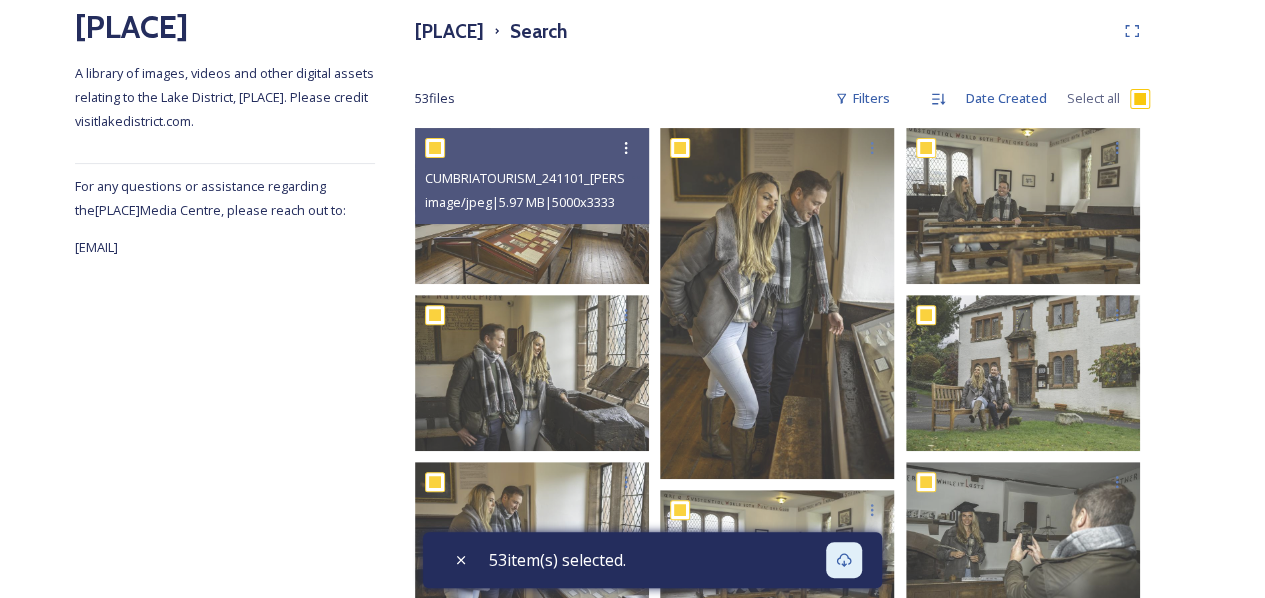 scroll, scrollTop: 242, scrollLeft: 0, axis: vertical 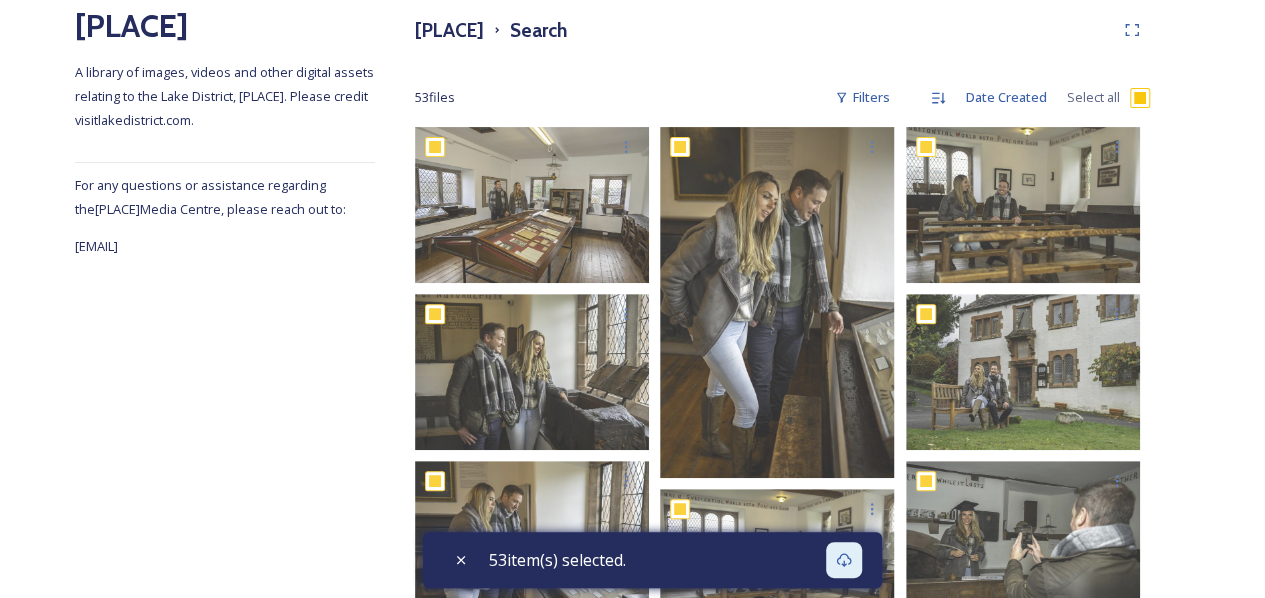 click on "[PLACE] A library of images, videos and other digital assets relating to the Lake District, [PLACE]. Please credit visitlakedistrict.com.  For any questions or assistance regarding the  [PLACE] Media Centre, please reach out to: [EMAIL]" at bounding box center (225, 1779) 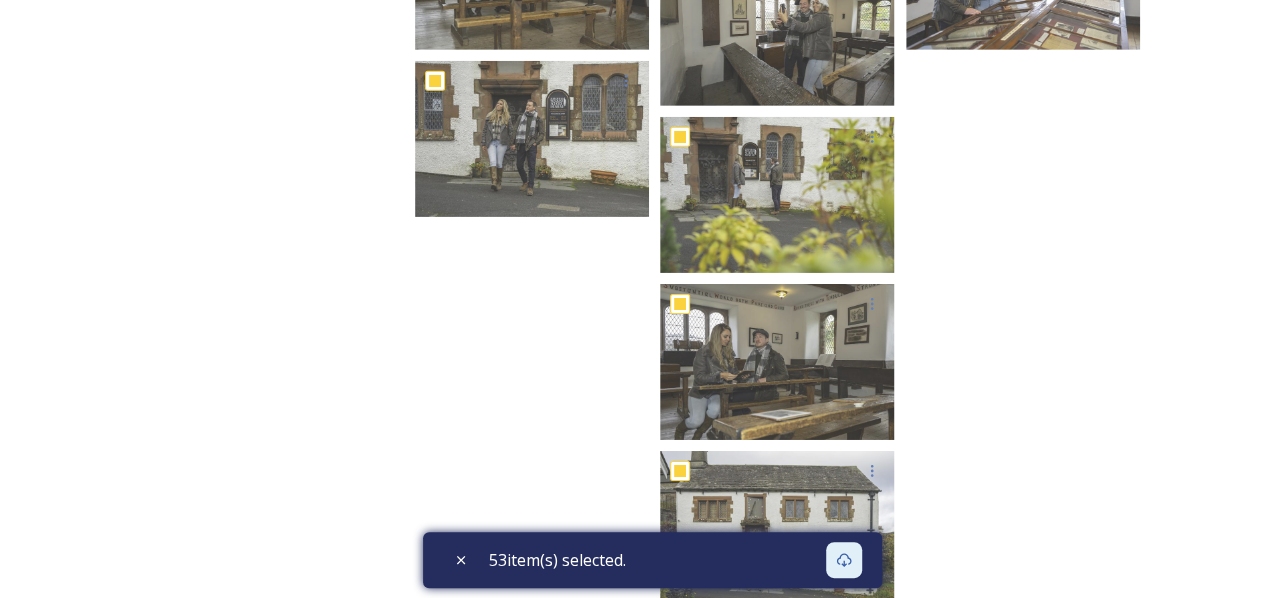 scroll, scrollTop: 3200, scrollLeft: 0, axis: vertical 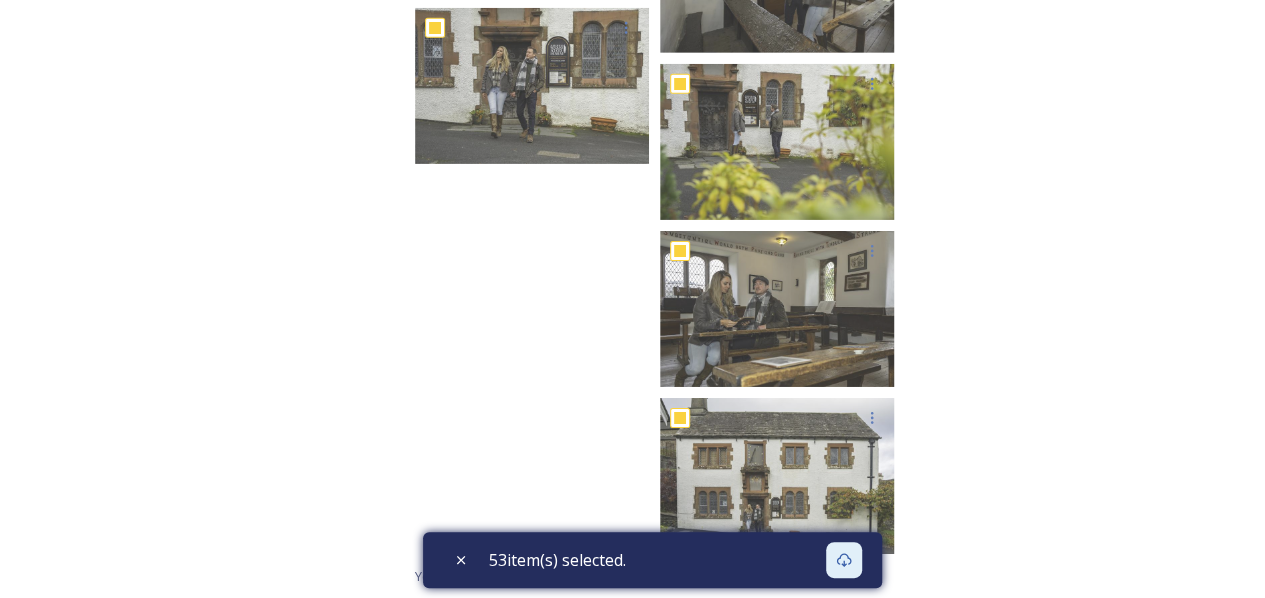click on "[PLACE] A library of images, videos and other digital assets relating to the Lake District, [PLACE]. Please credit visitlakedistrict.com.  For any questions or assistance regarding the  [PLACE] Media Centre, please reach out to: [EMAIL]" at bounding box center (225, -1179) 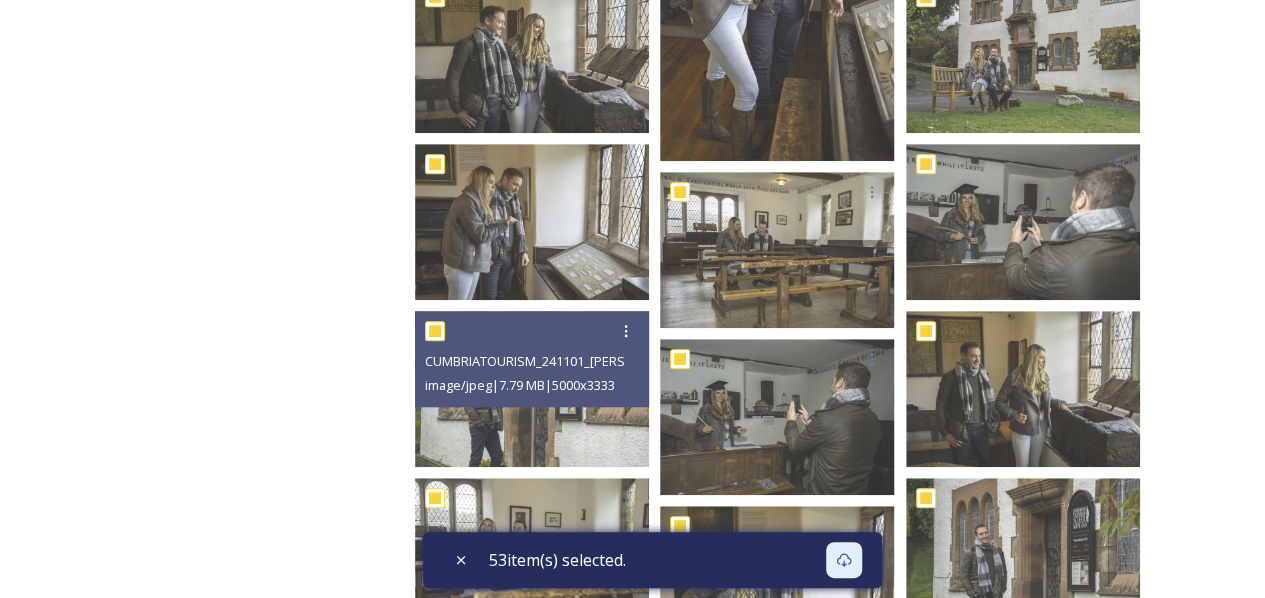 scroll, scrollTop: 0, scrollLeft: 0, axis: both 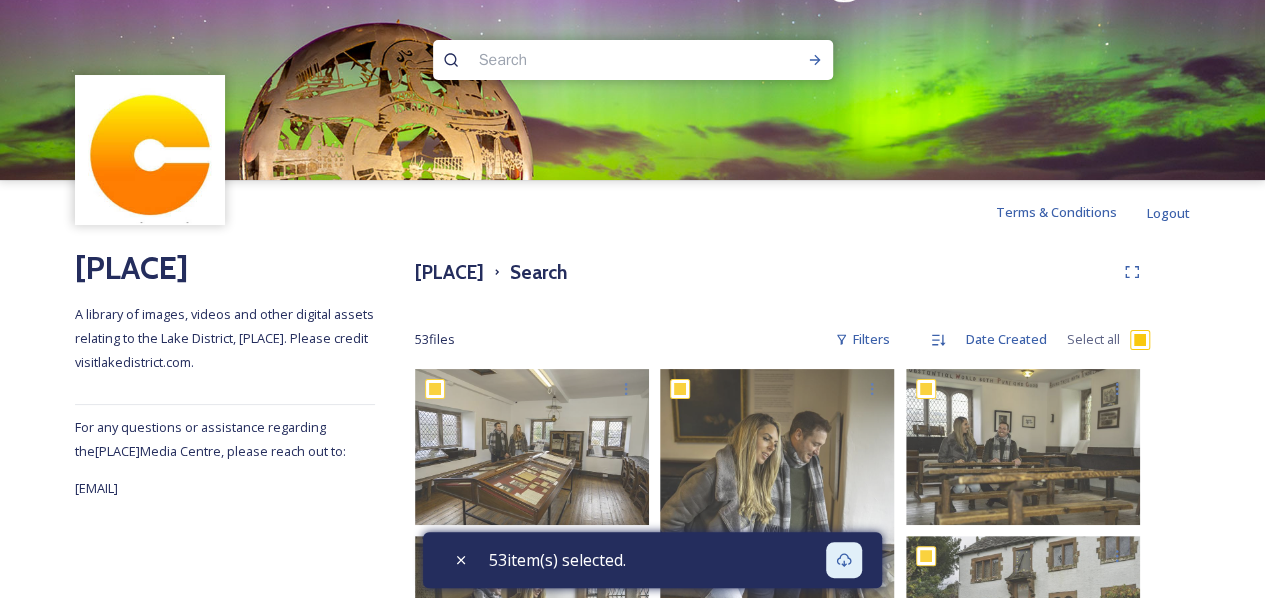 click at bounding box center [594, 60] 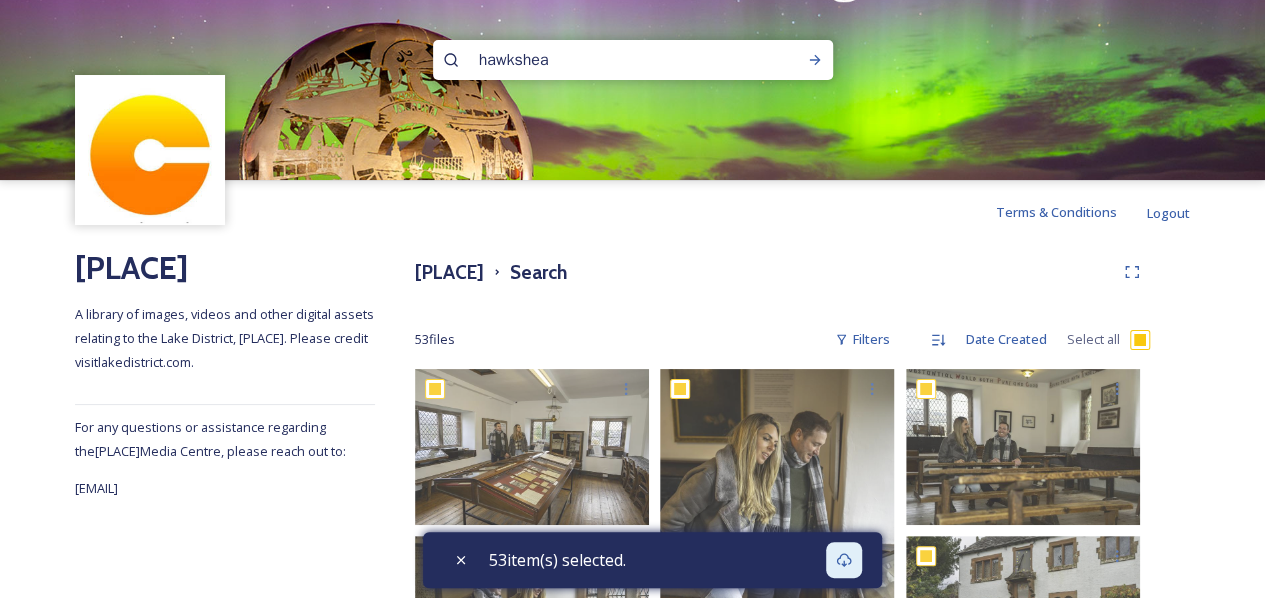type on "[PLACE]" 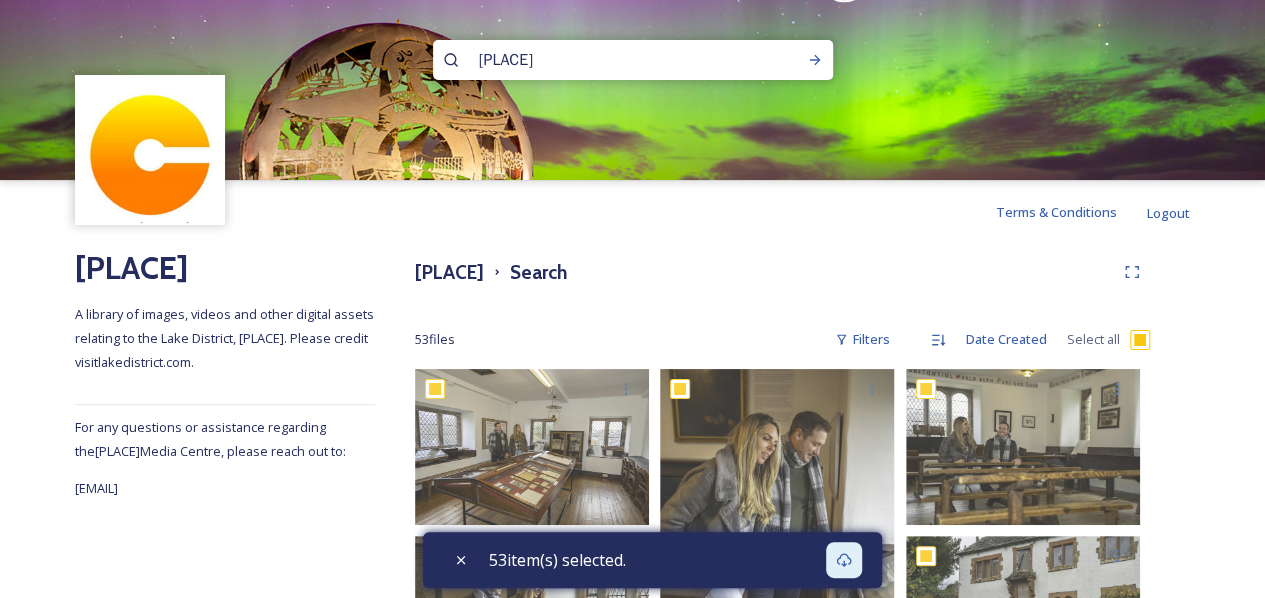 type 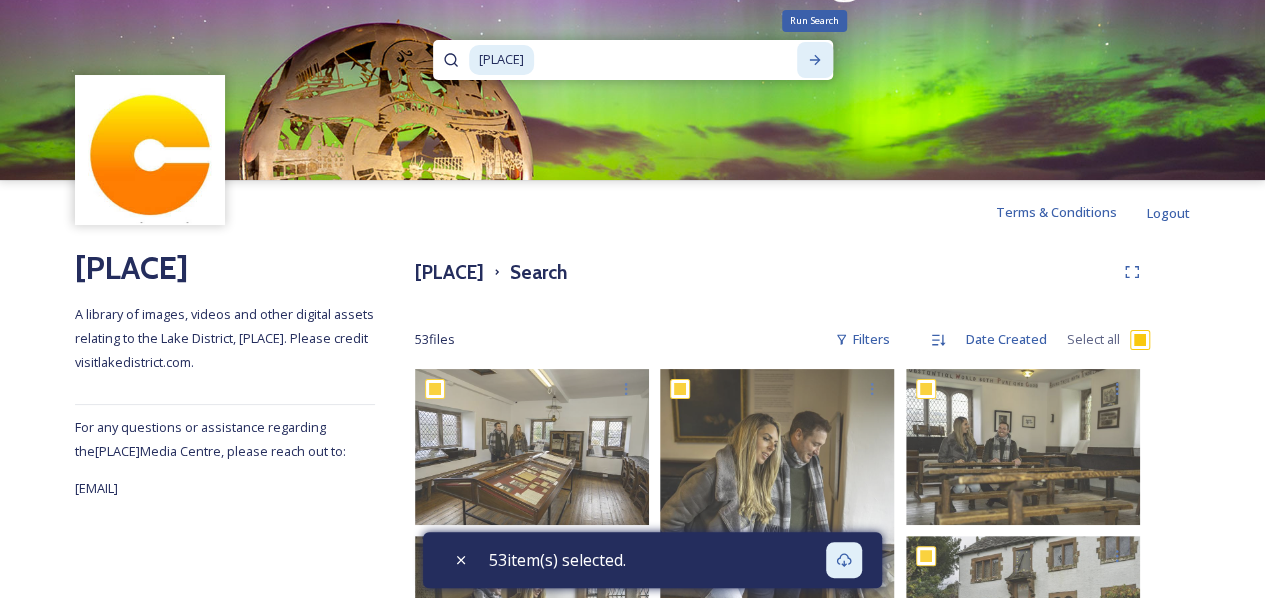 click 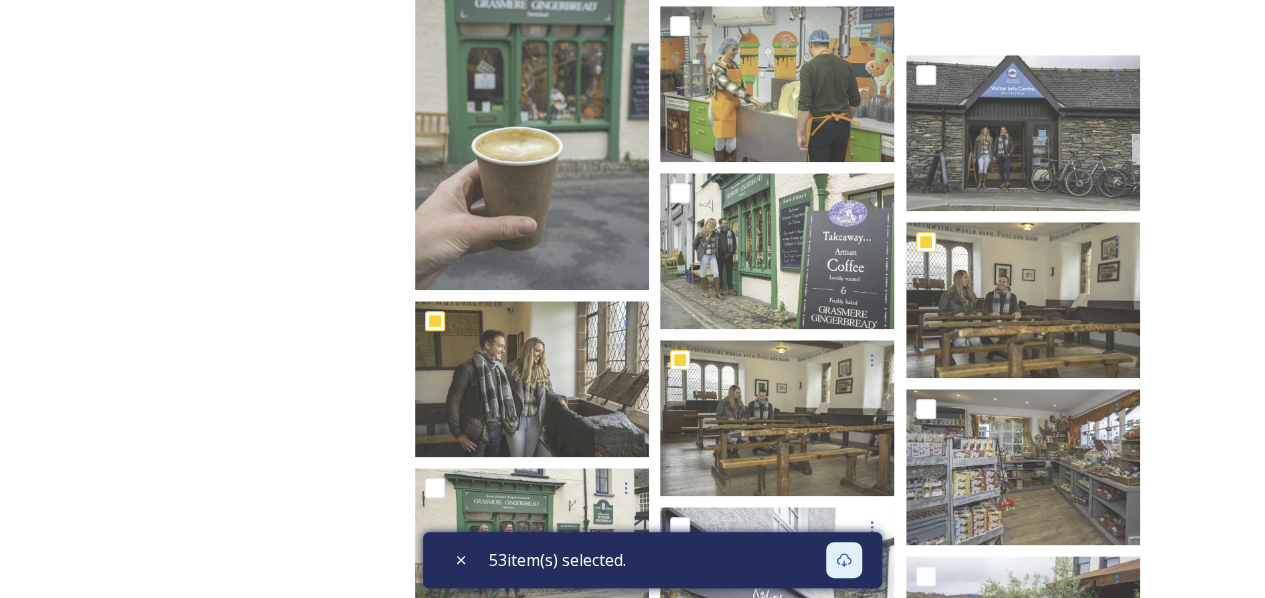 scroll, scrollTop: 0, scrollLeft: 0, axis: both 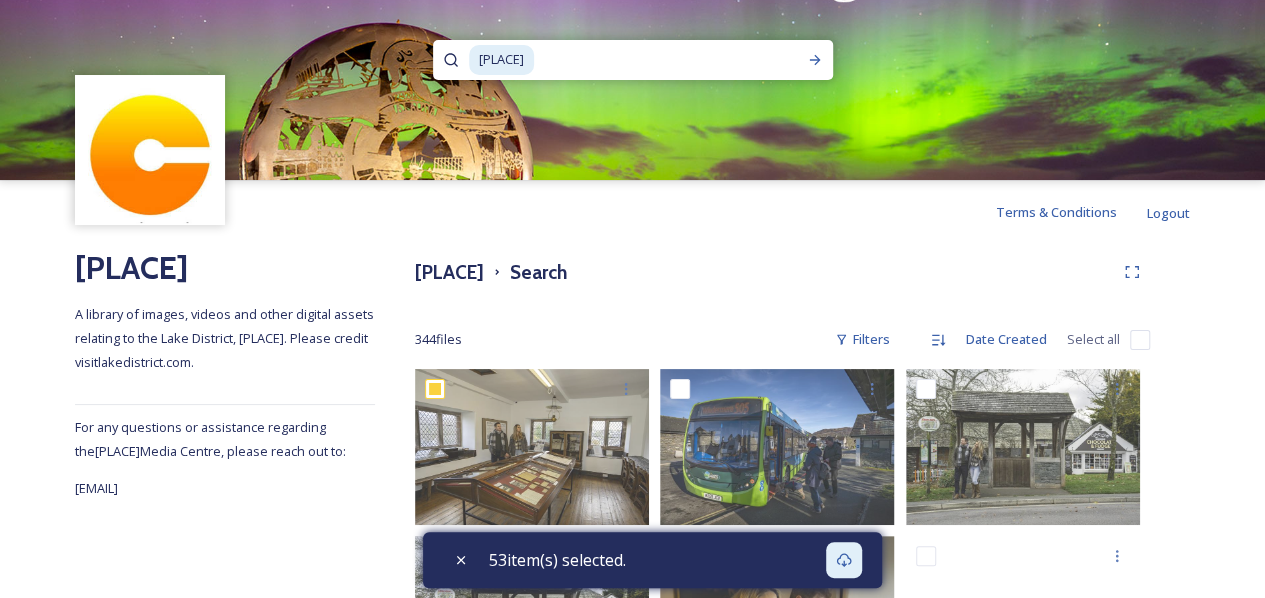 checkbox on "false" 